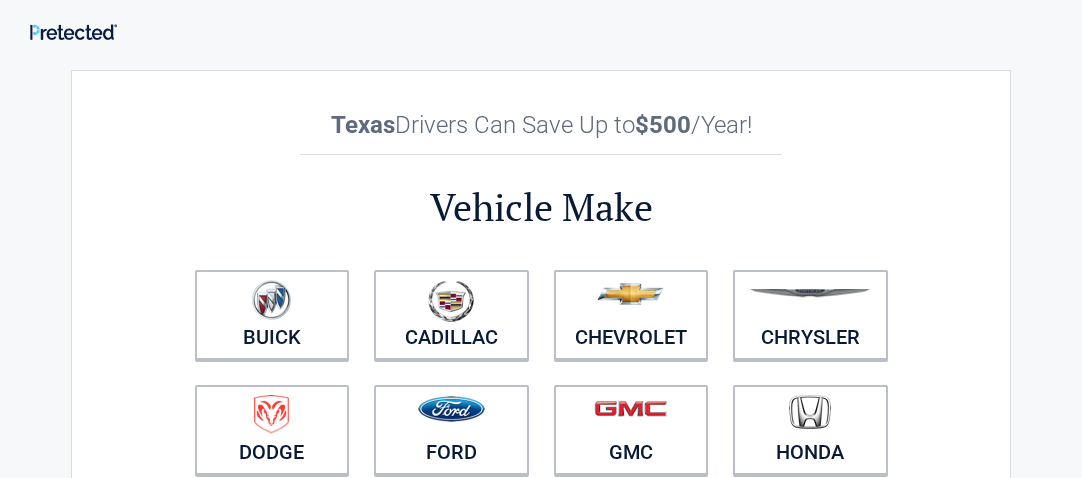 scroll, scrollTop: 39, scrollLeft: 0, axis: vertical 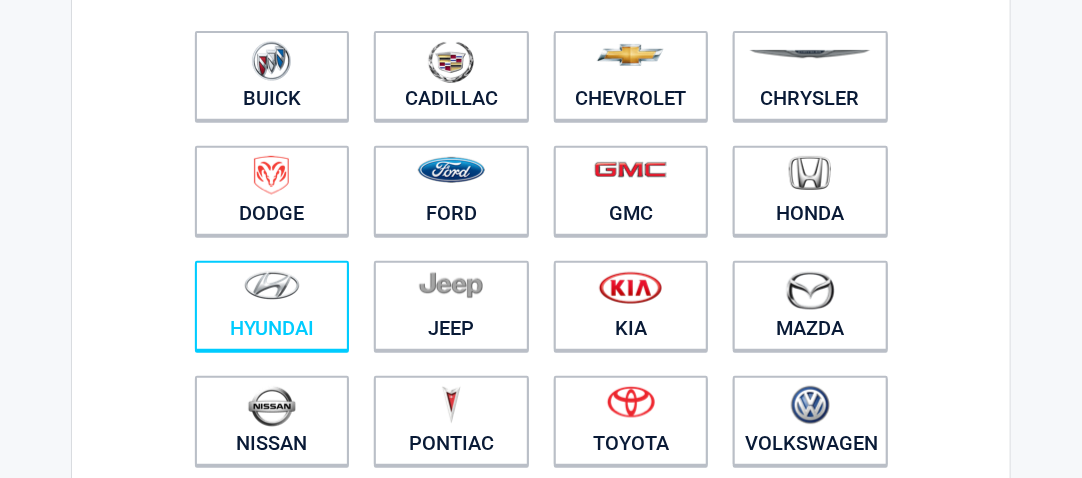 click at bounding box center [272, 293] 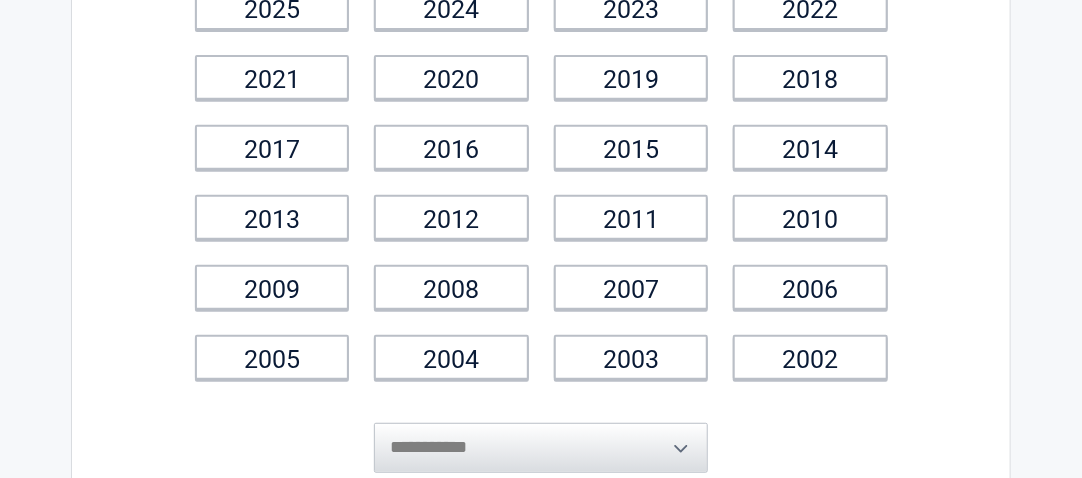 scroll, scrollTop: 0, scrollLeft: 0, axis: both 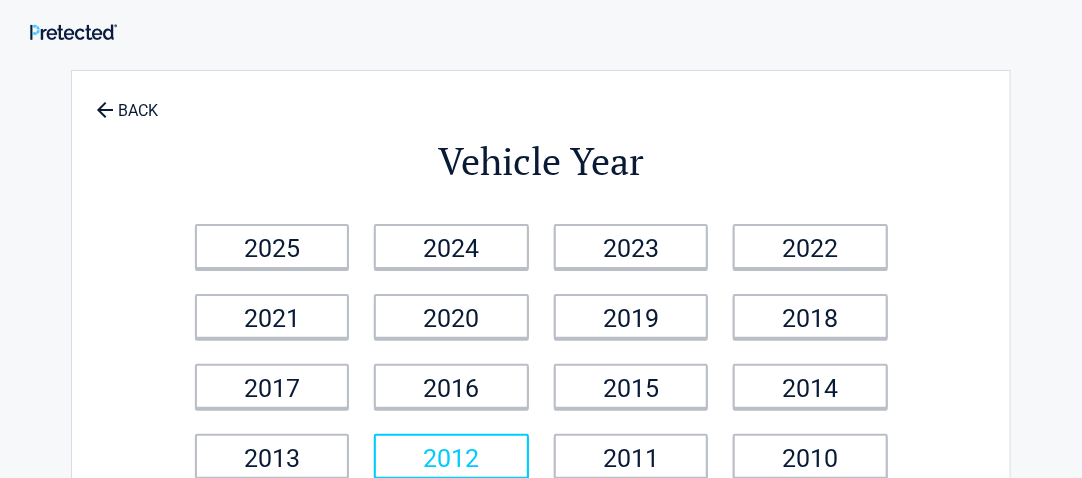 click on "2012" at bounding box center [451, 456] 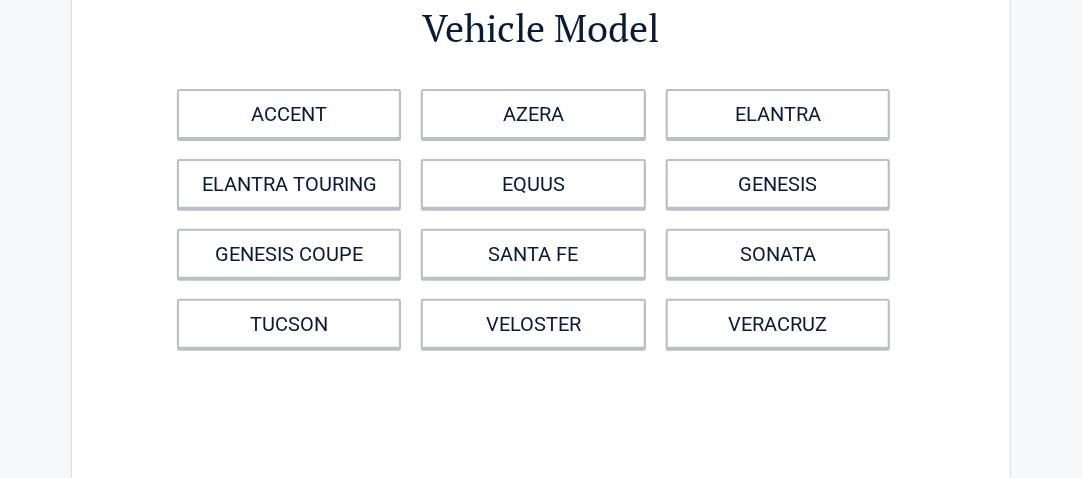 scroll, scrollTop: 199, scrollLeft: 0, axis: vertical 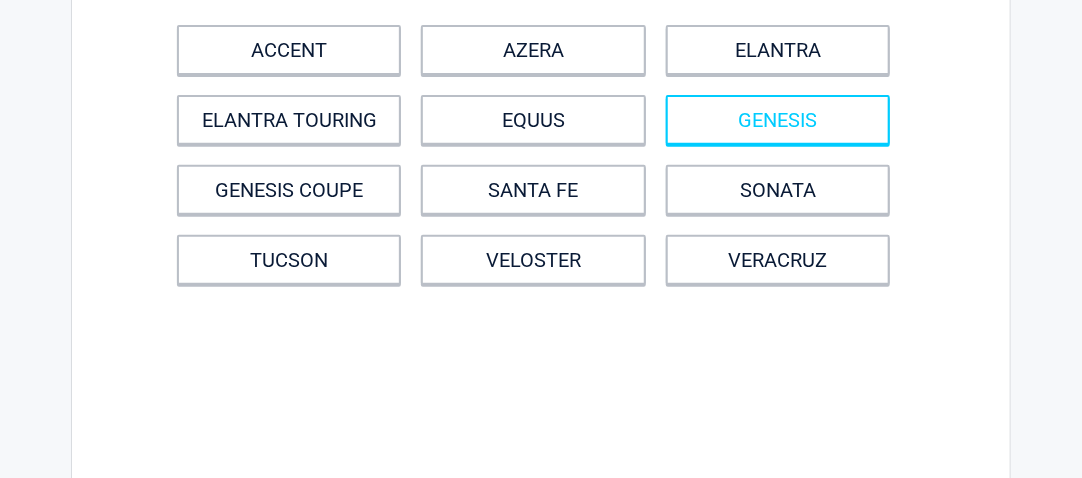 click on "GENESIS" at bounding box center (778, 120) 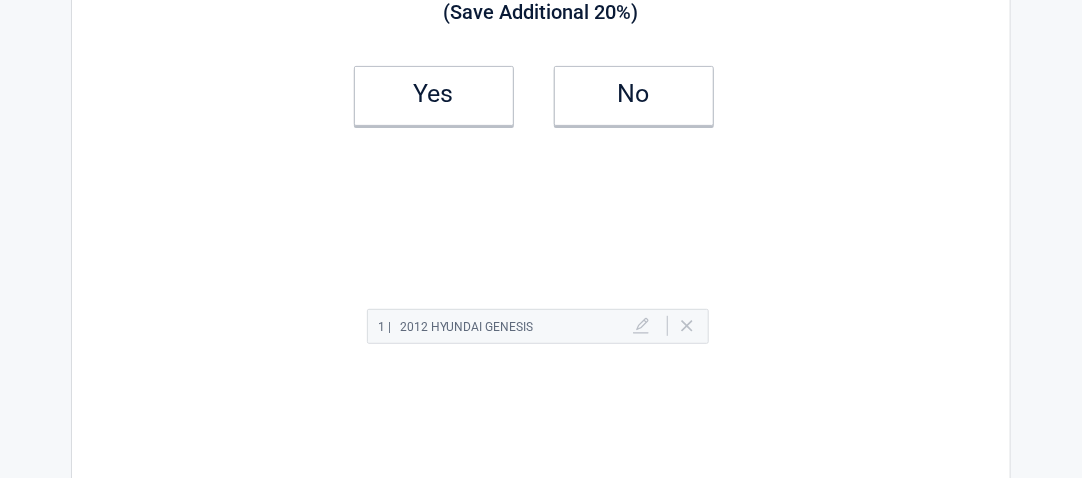 scroll, scrollTop: 0, scrollLeft: 0, axis: both 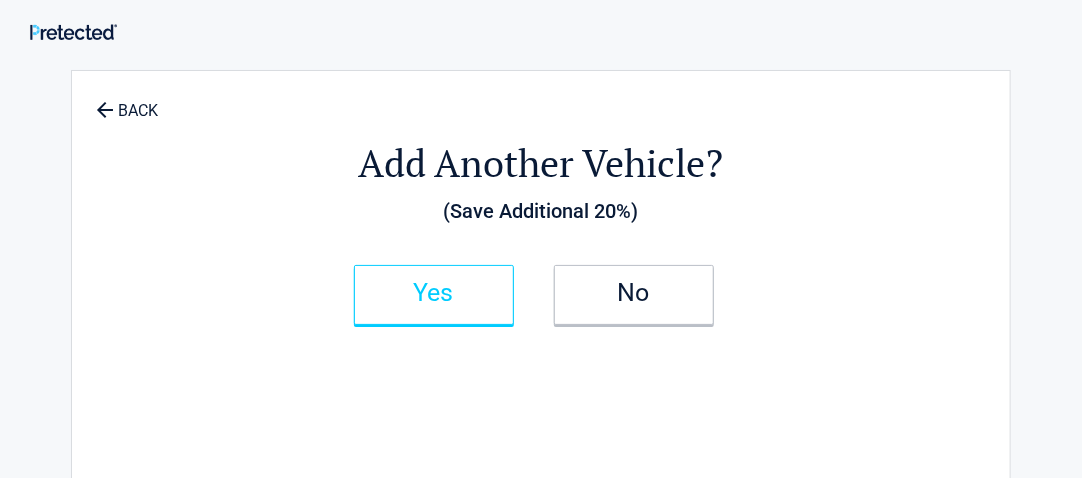 click on "Yes" at bounding box center [434, 293] 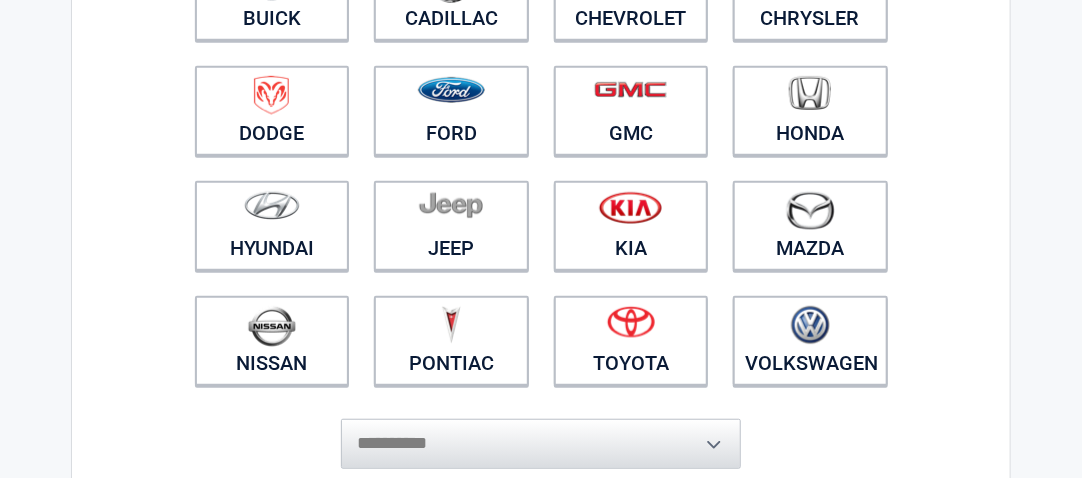 scroll, scrollTop: 359, scrollLeft: 0, axis: vertical 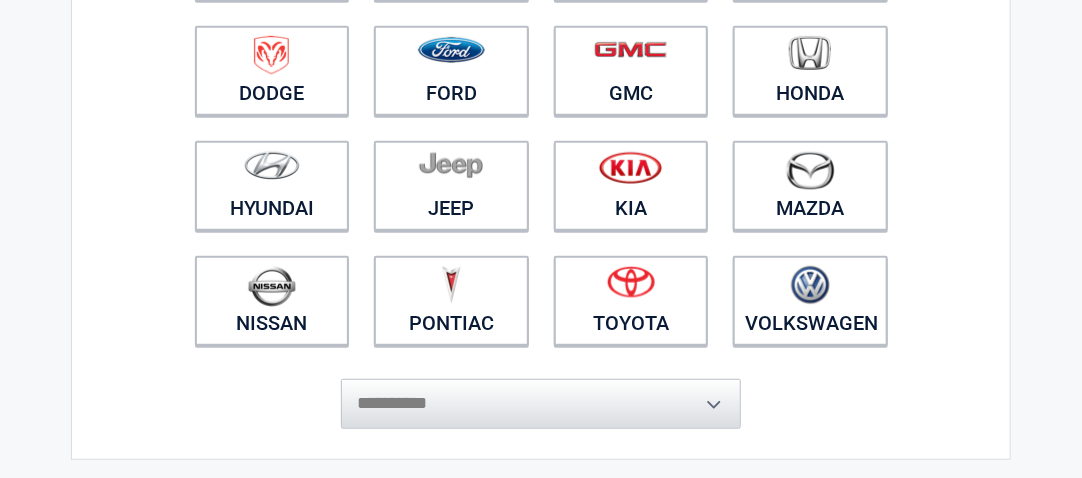 click on "**********" at bounding box center [541, 394] 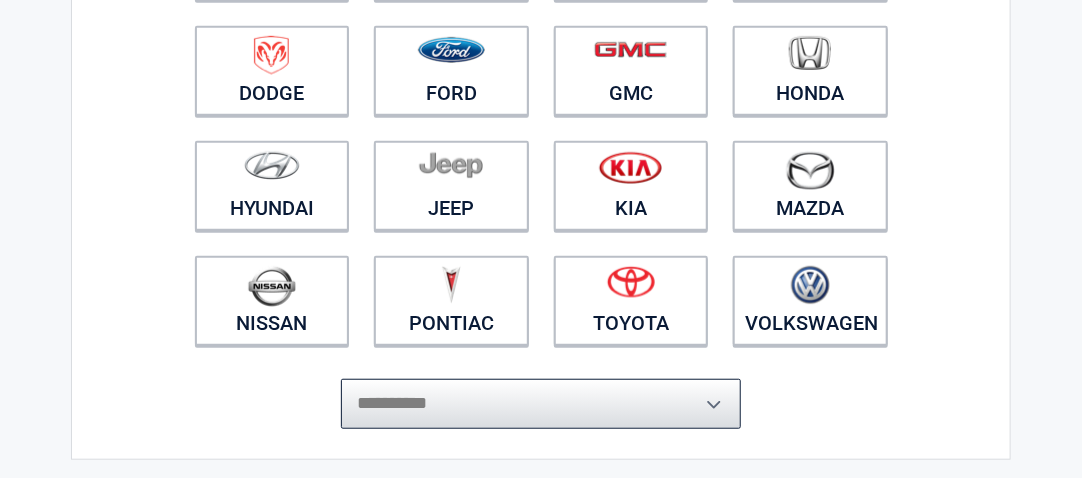 click on "**********" at bounding box center [541, 404] 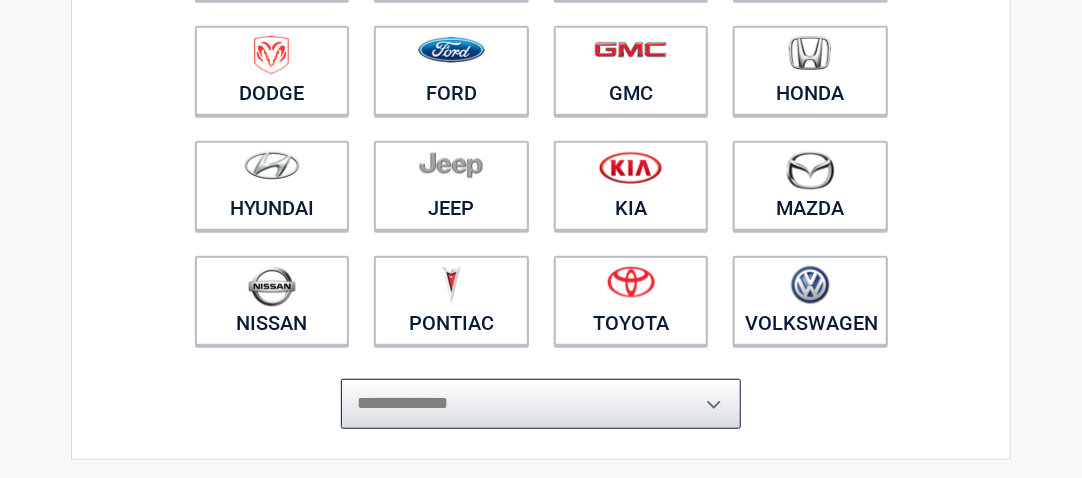 click on "**********" at bounding box center [541, 404] 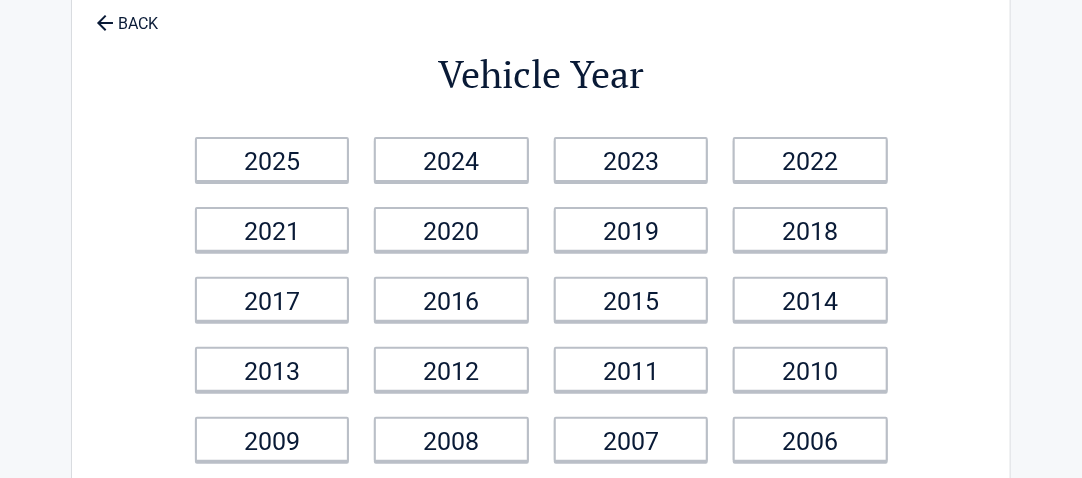 scroll, scrollTop: 0, scrollLeft: 0, axis: both 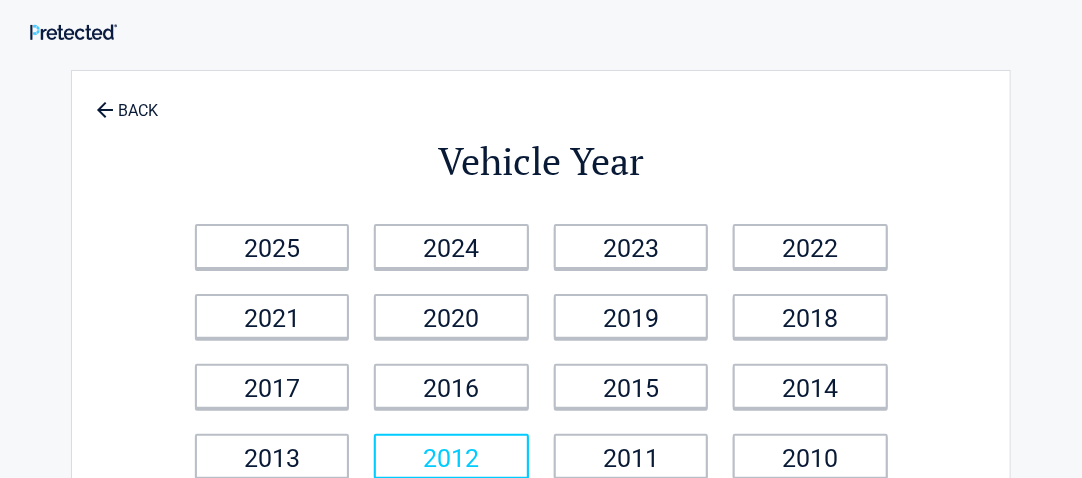 click on "2012" at bounding box center (451, 456) 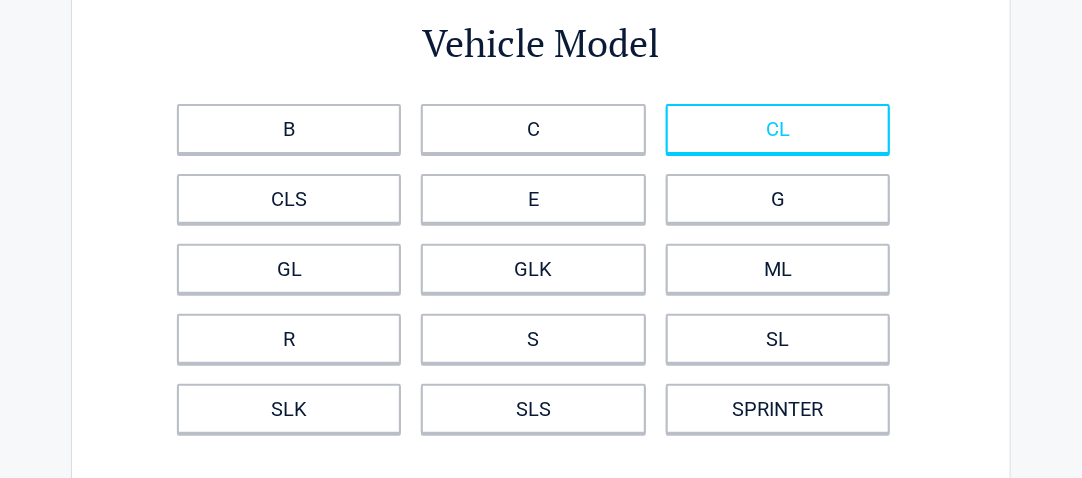 scroll, scrollTop: 119, scrollLeft: 0, axis: vertical 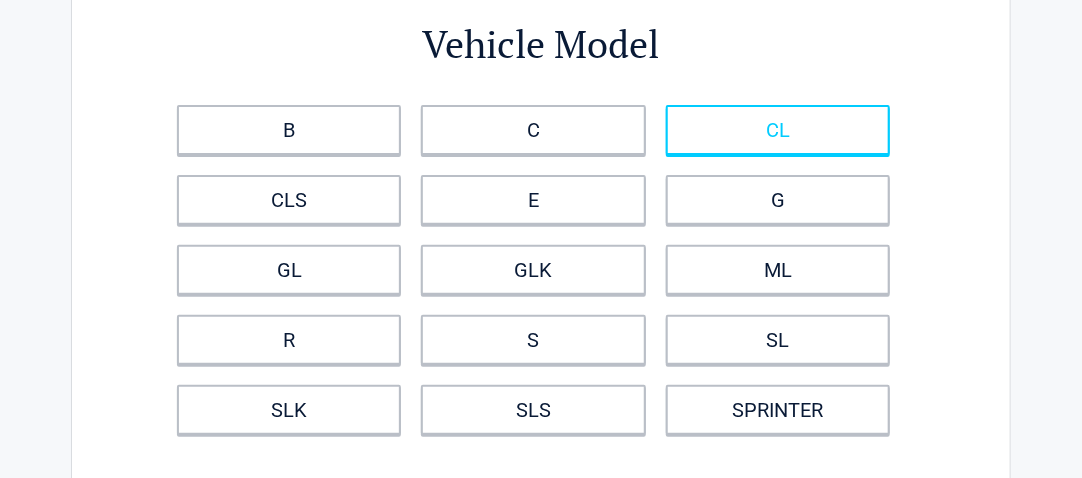 click on "CL" at bounding box center [778, 130] 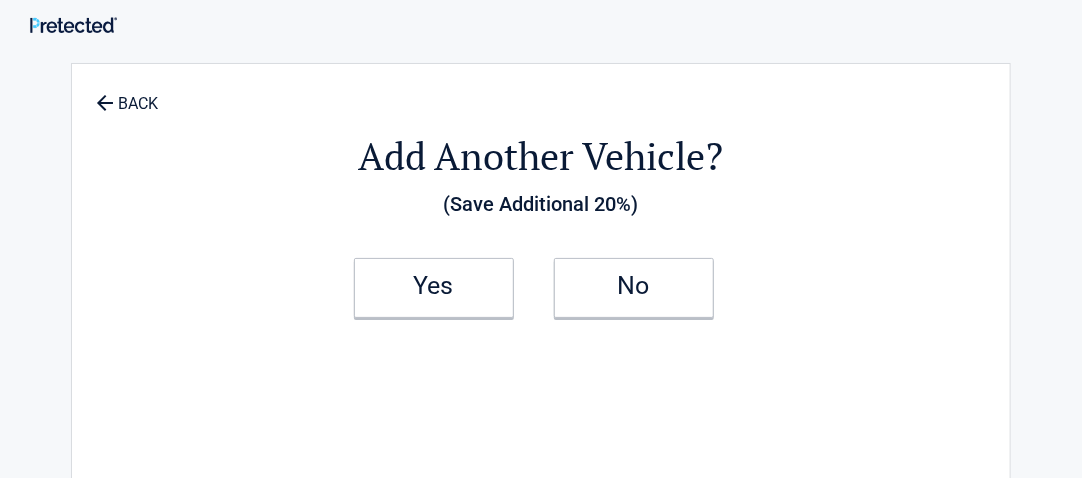 scroll, scrollTop: 0, scrollLeft: 0, axis: both 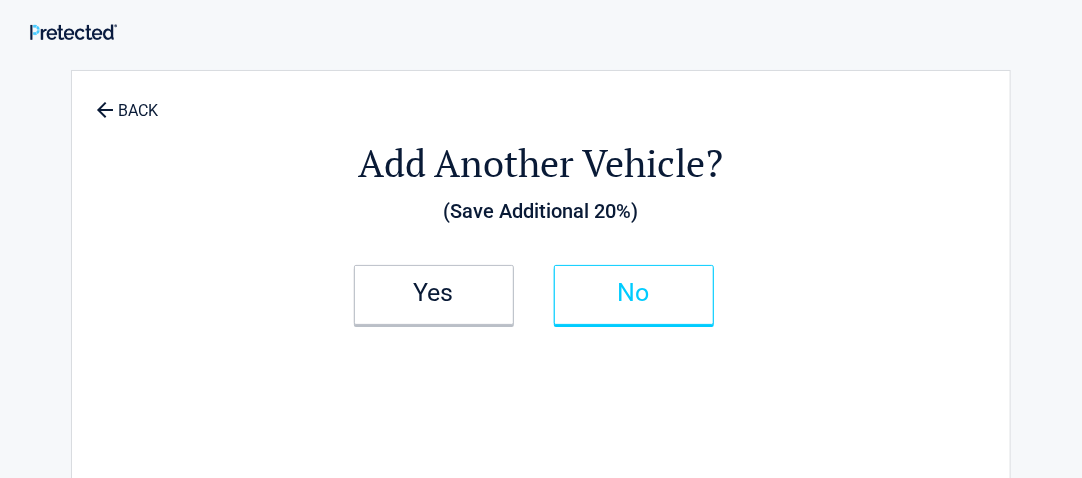 click on "No" at bounding box center (634, 293) 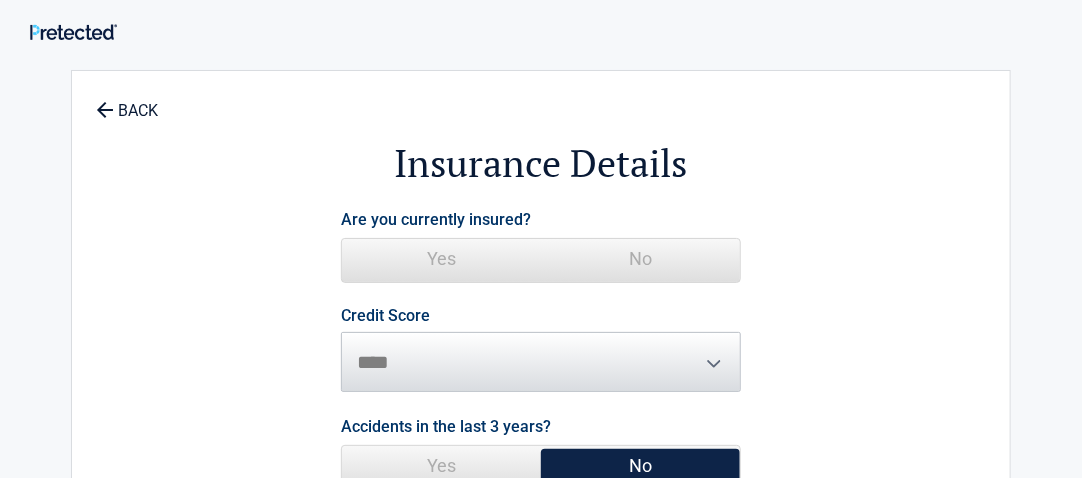 click on "Yes" at bounding box center [441, 259] 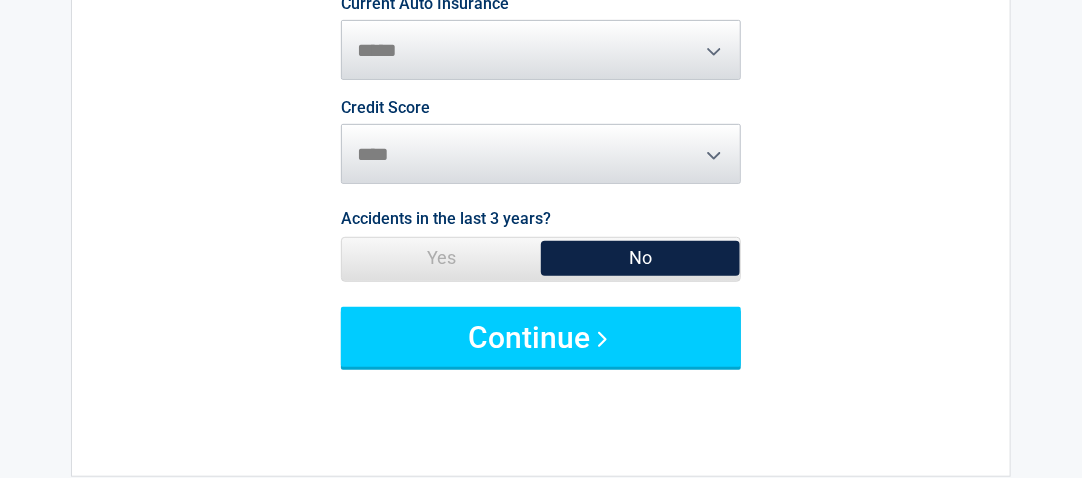 scroll, scrollTop: 319, scrollLeft: 0, axis: vertical 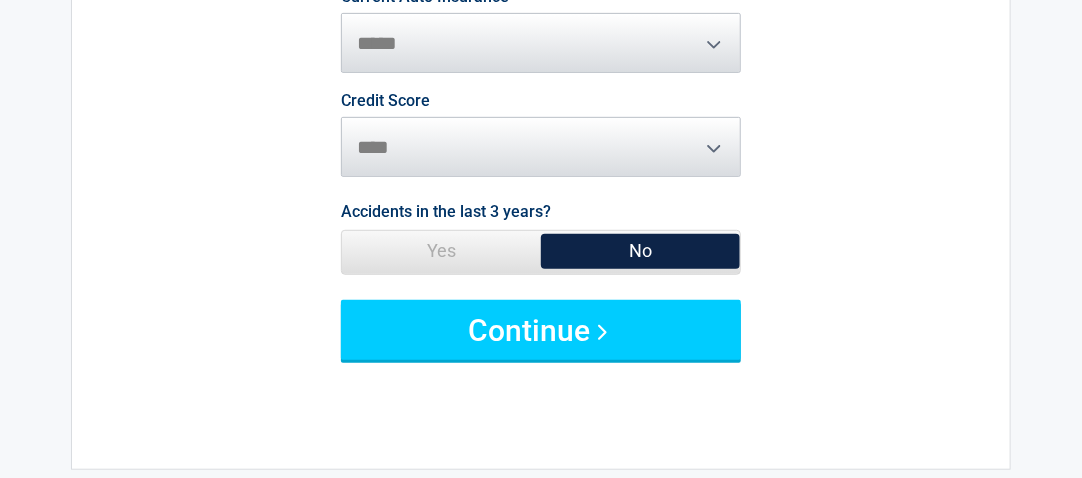 click on "Yes" at bounding box center [441, 251] 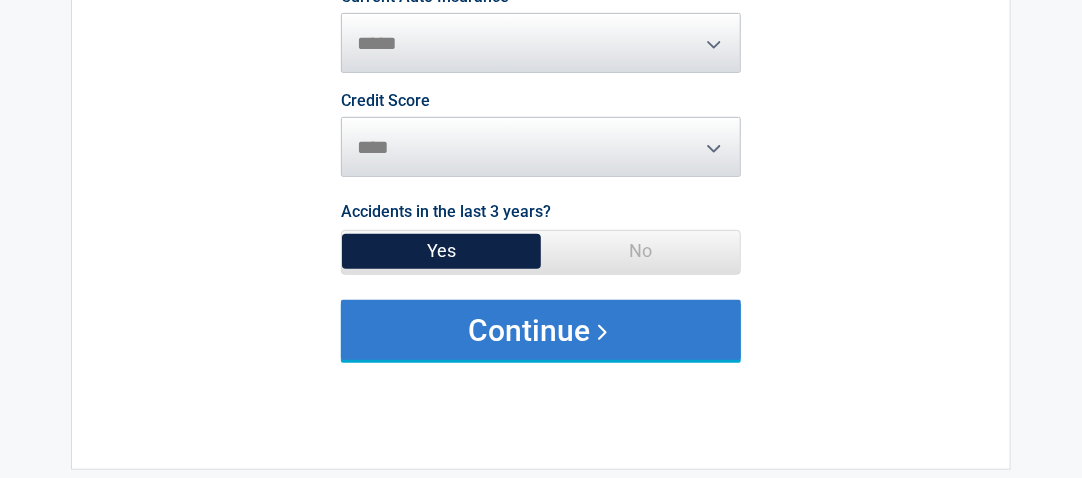 click on "Continue" at bounding box center (541, 330) 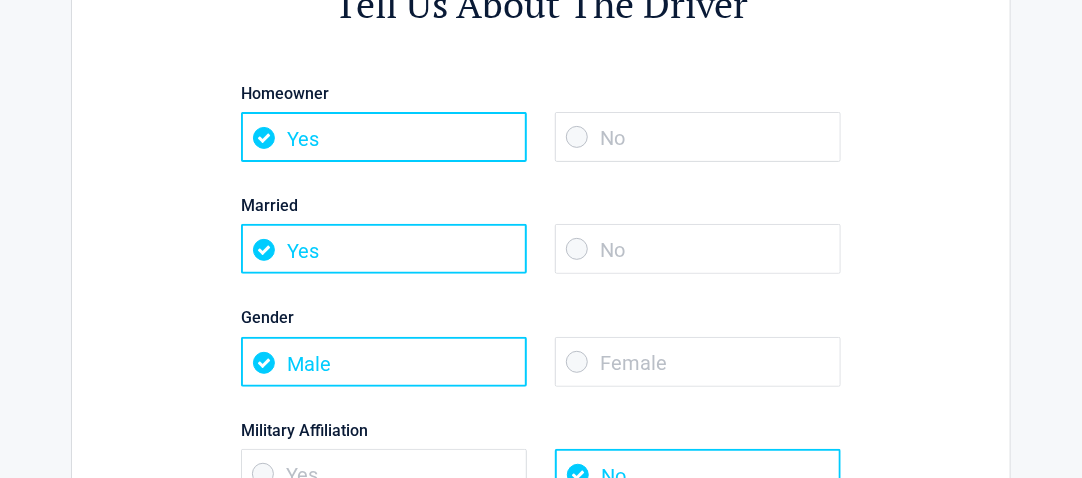 scroll, scrollTop: 0, scrollLeft: 0, axis: both 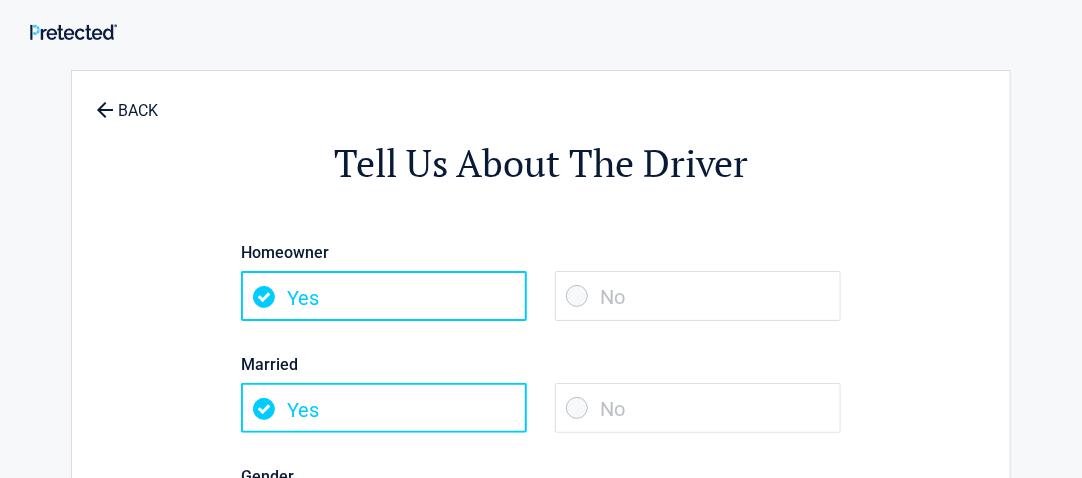 click on "Yes" at bounding box center [384, 296] 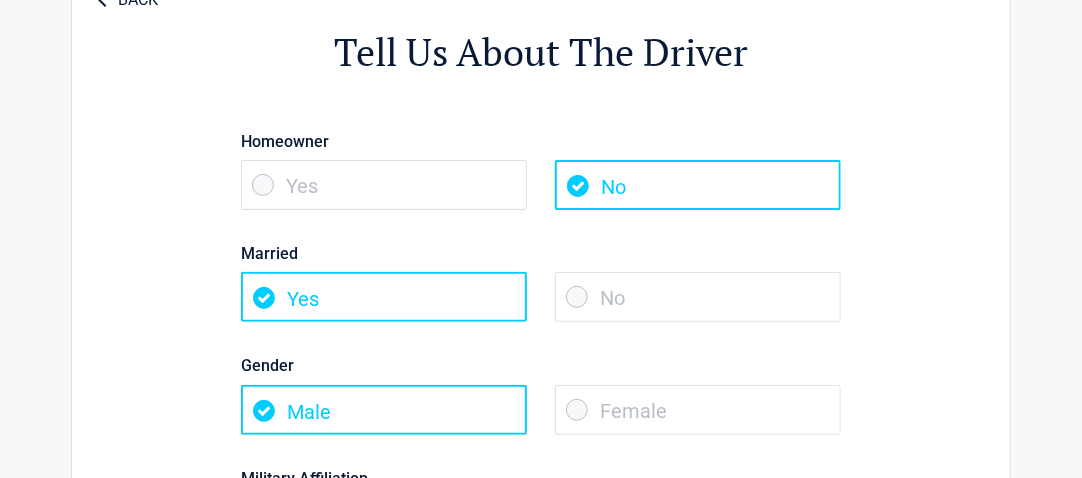 scroll, scrollTop: 159, scrollLeft: 0, axis: vertical 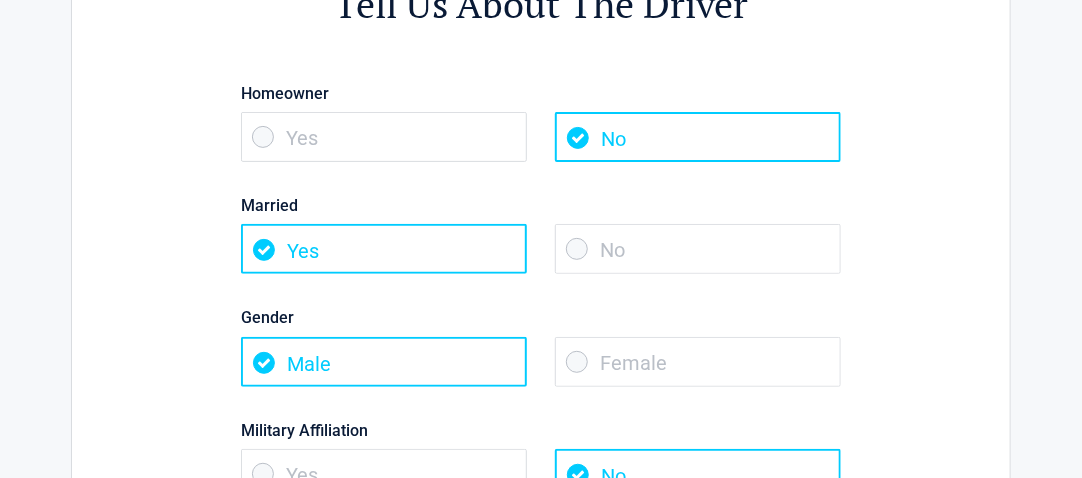 click on "No" at bounding box center (698, 249) 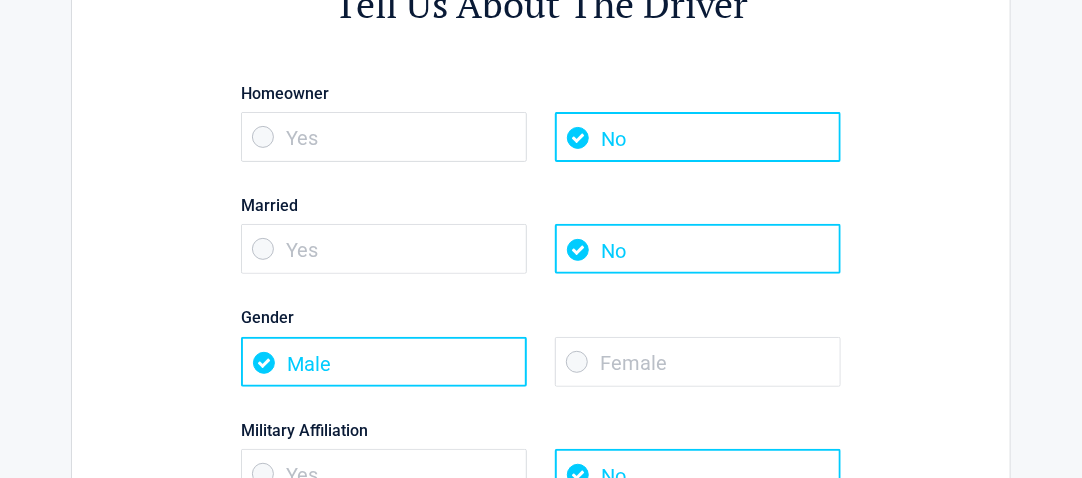 click on "Female" at bounding box center [698, 362] 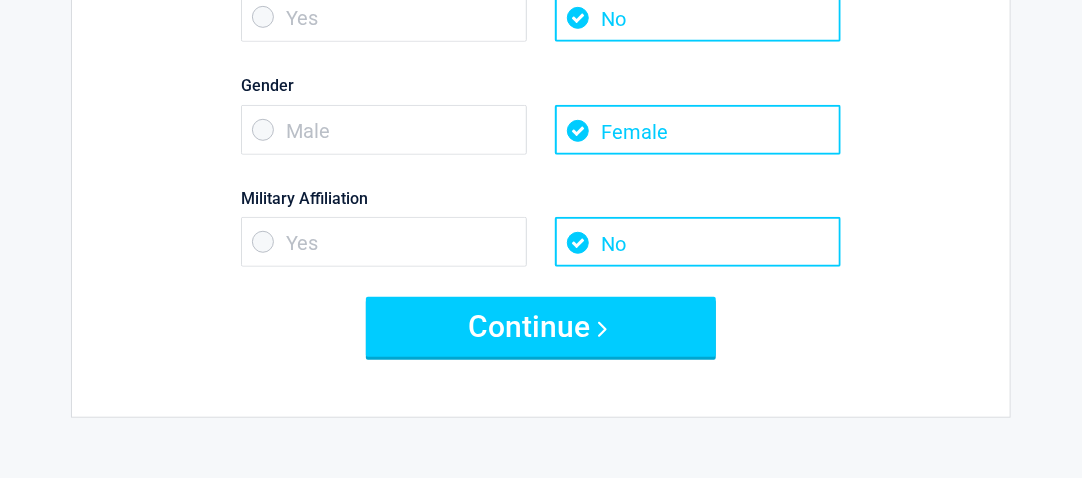 scroll, scrollTop: 399, scrollLeft: 0, axis: vertical 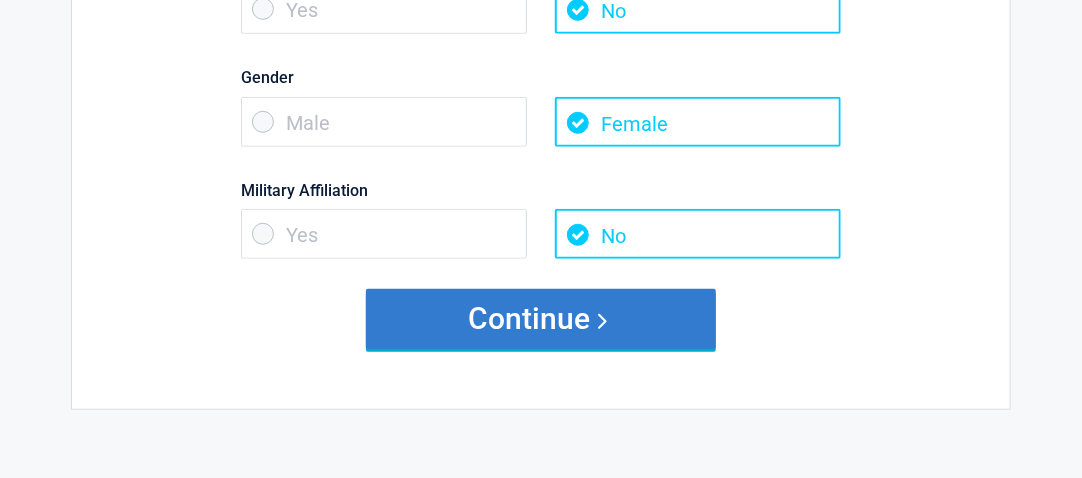 click on "Continue" at bounding box center [541, 319] 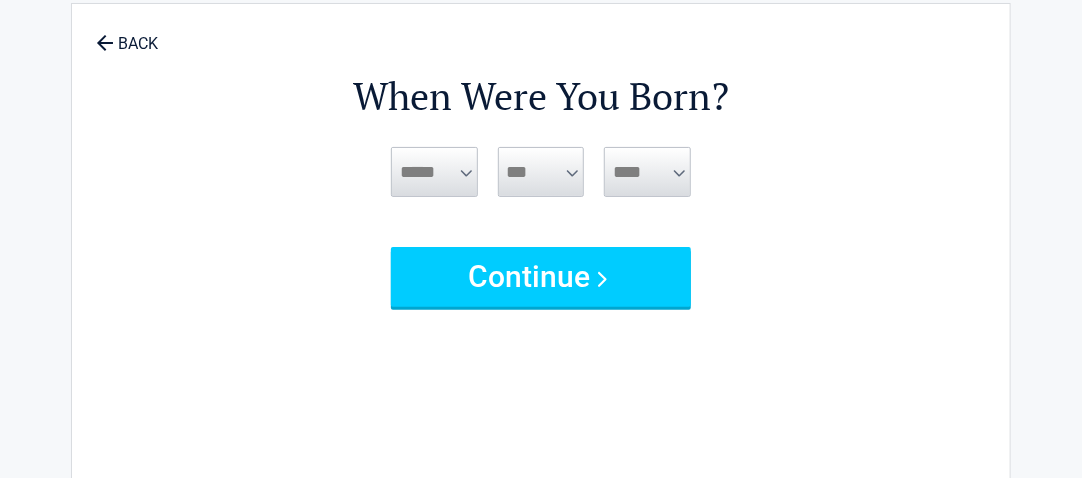scroll, scrollTop: 0, scrollLeft: 0, axis: both 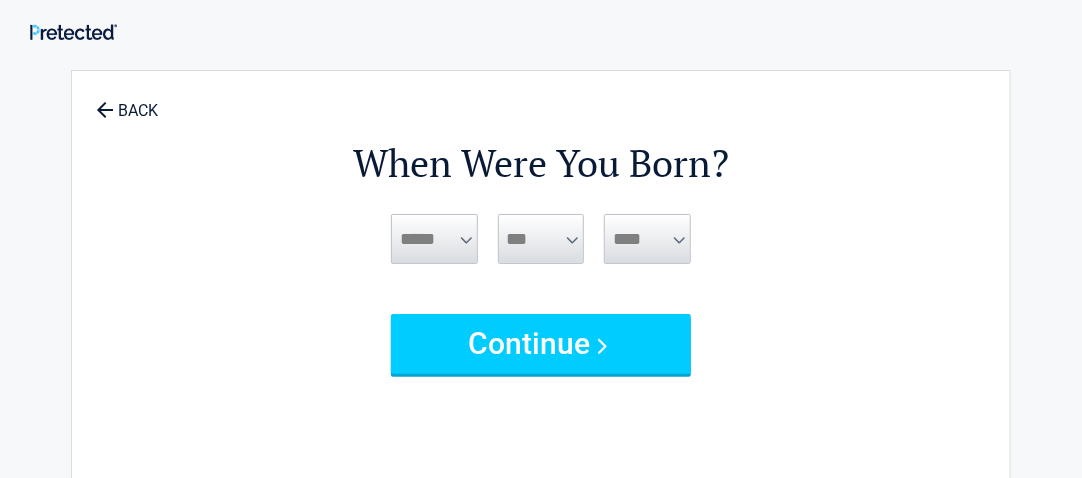 click on "*****
***
***
***
***
***
***
***
***
***
***
***
***" at bounding box center [434, 239] 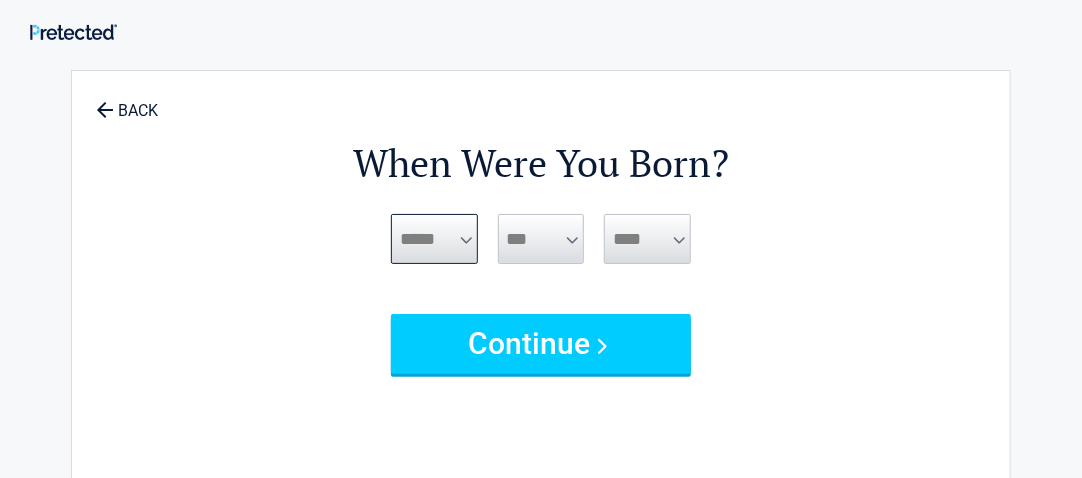 click on "*****
***
***
***
***
***
***
***
***
***
***
***
***" at bounding box center (434, 239) 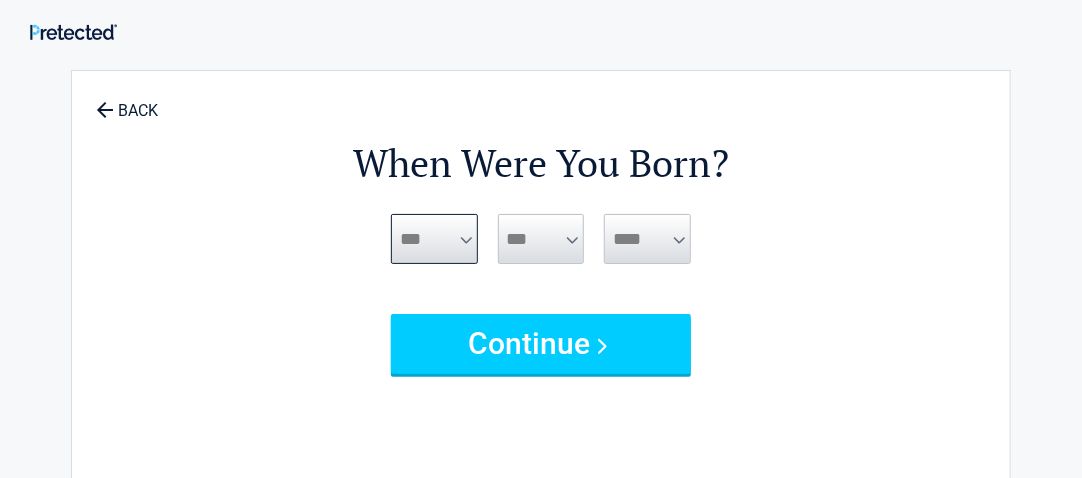 click on "*****
***
***
***
***
***
***
***
***
***
***
***
***" at bounding box center [434, 239] 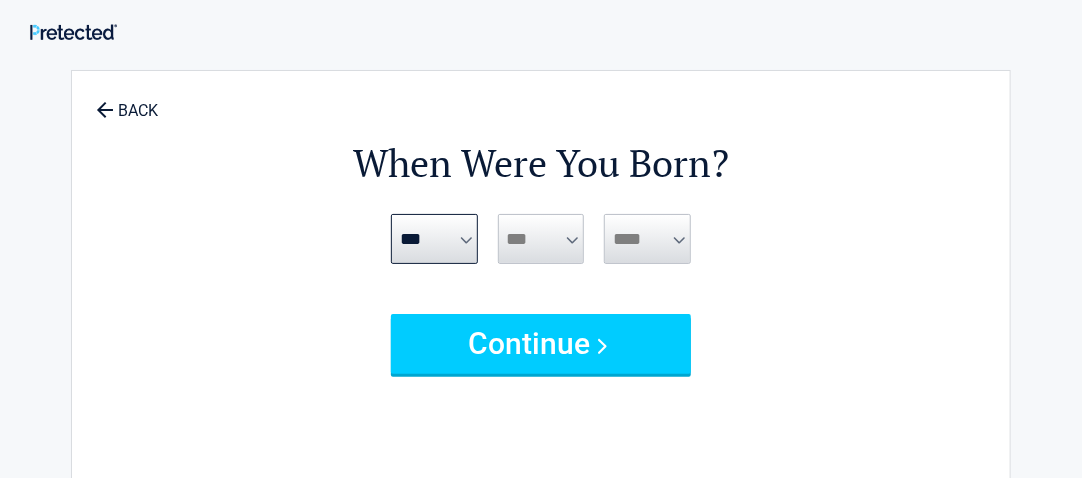 click on "*** * * * * * * * * * ** ** ** ** ** ** ** ** ** ** ** ** ** ** ** ** ** ** ** ** ** **" at bounding box center [541, 239] 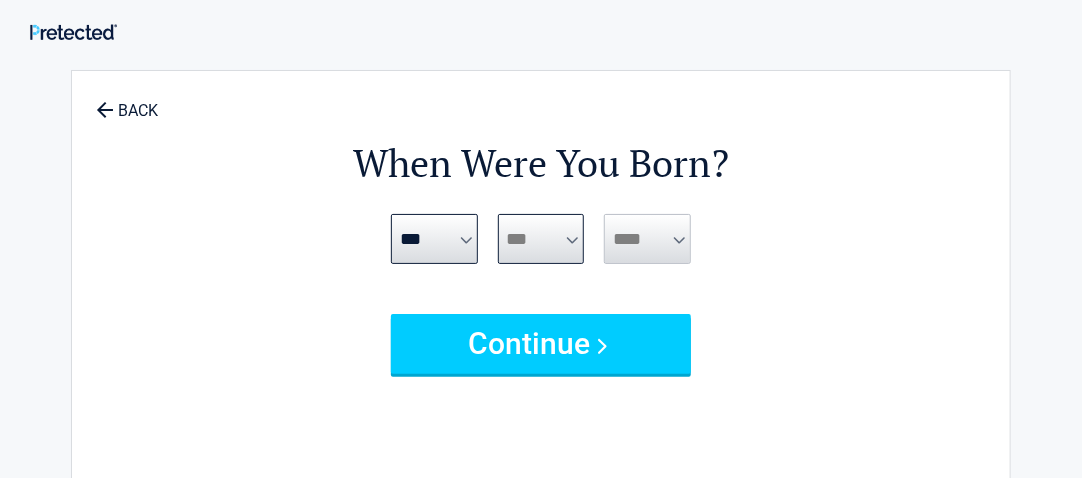 click on "*** * * * * * * * * * ** ** ** ** ** ** ** ** ** ** ** ** ** ** ** ** ** ** ** ** ** **" at bounding box center [541, 239] 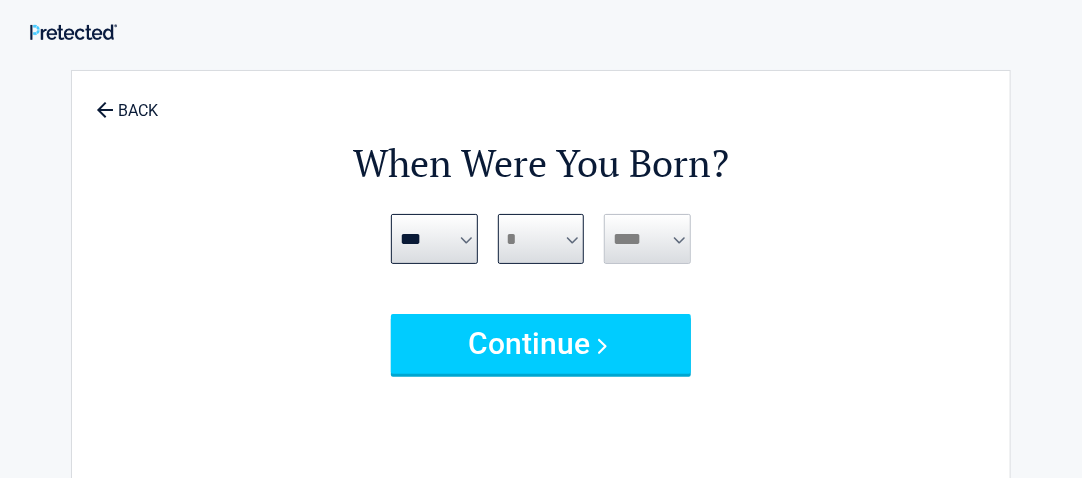 click on "*** * * * * * * * * * ** ** ** ** ** ** ** ** ** ** ** ** ** ** ** ** ** ** ** ** ** **" at bounding box center [541, 239] 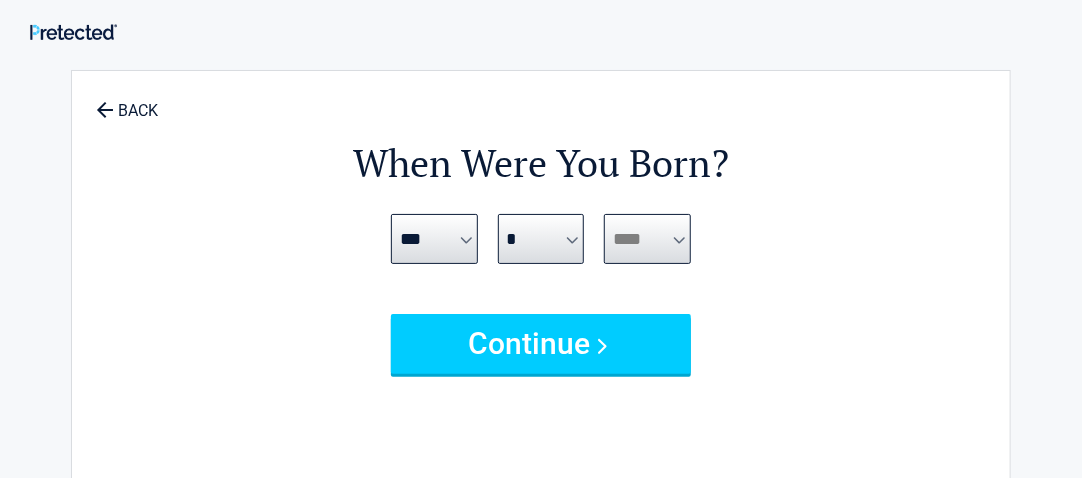 click on "****
****
****
****
****
****
****
****
****
****
****
****
****
****
****
****
****
****
****
****
****
****
****
****
****
****
****
****
****
****
****
****
****
****
****
****
****
****
****
****
****
****
****
****
****
****
****
****
****
****
****
****
****
****
****
****
****
****
****
****
****
****
****
****" at bounding box center [647, 239] 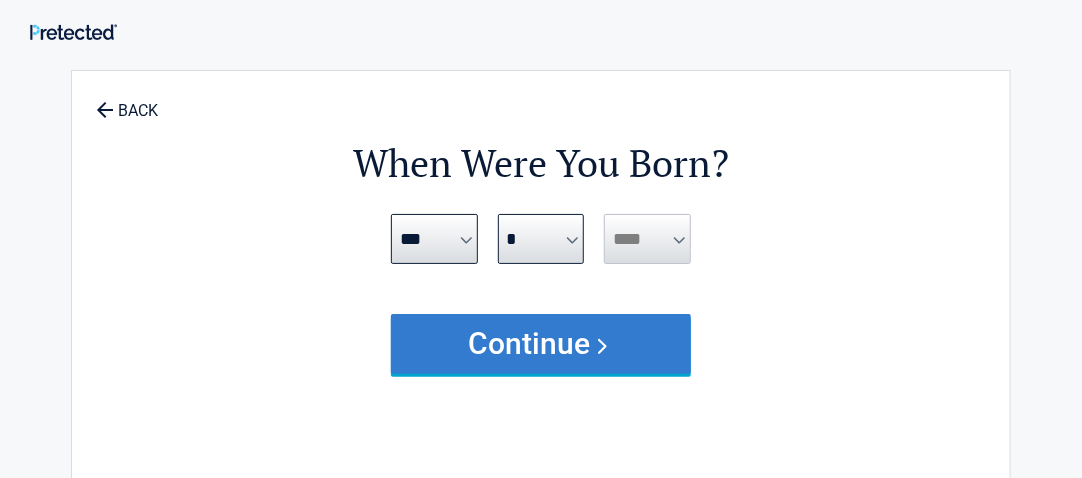 click on "Continue" at bounding box center [541, 344] 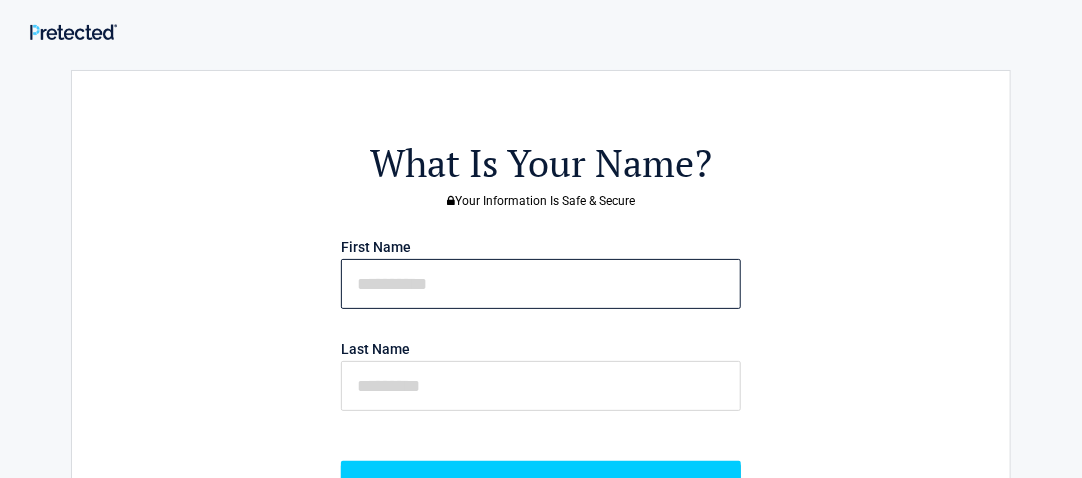 click at bounding box center [541, 284] 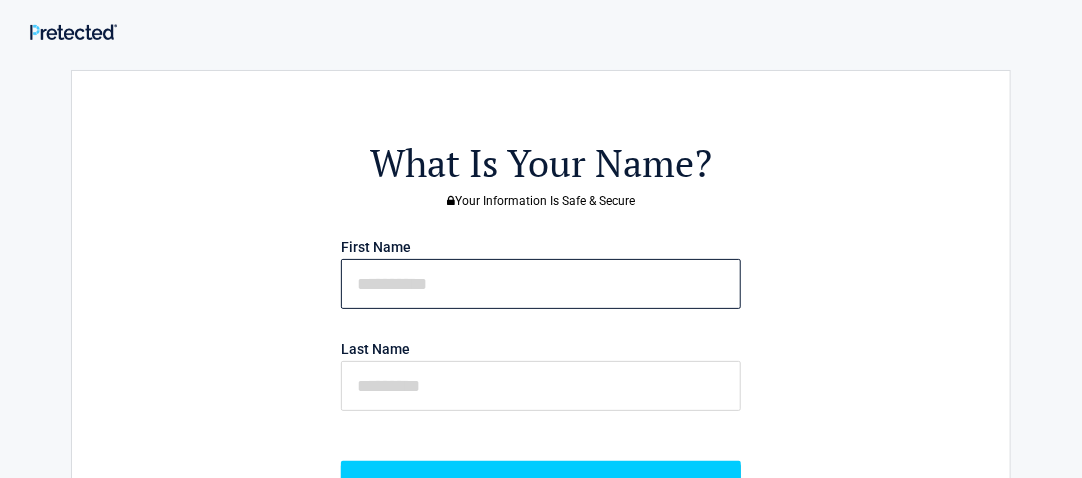 type on "****" 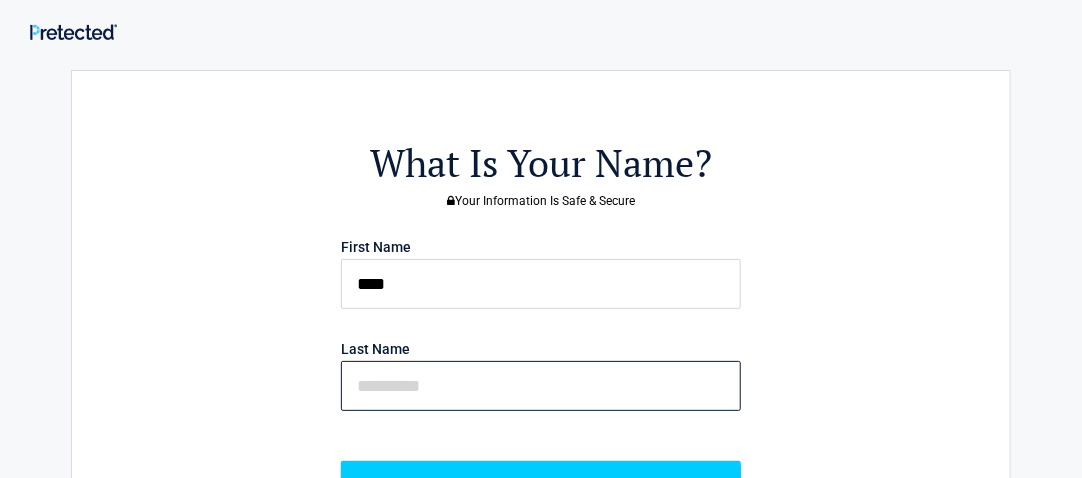 type on "********" 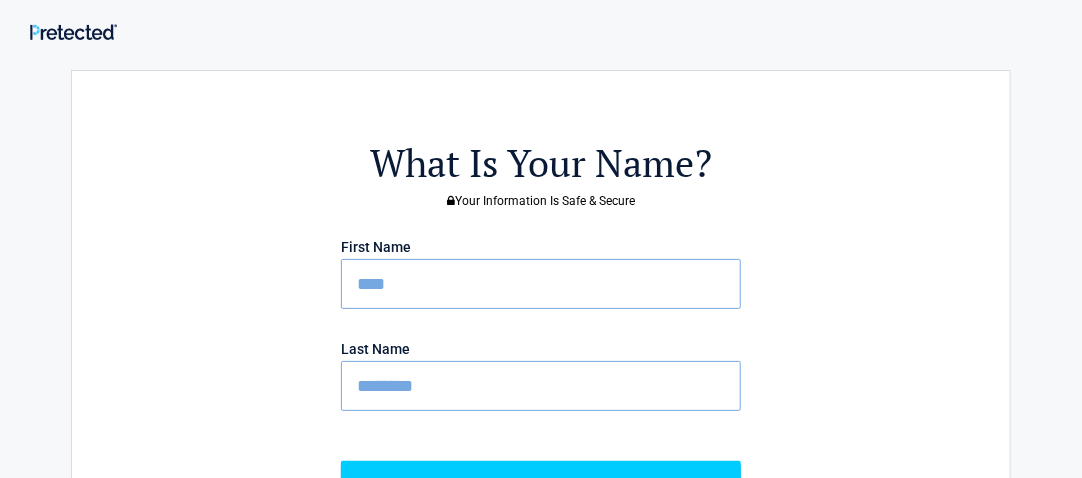 click on "What Is Your Name?
Your Information Is Safe & Secure
First Name
[FIRST]
Last Name
[LAST]
Continue" at bounding box center [541, 419] 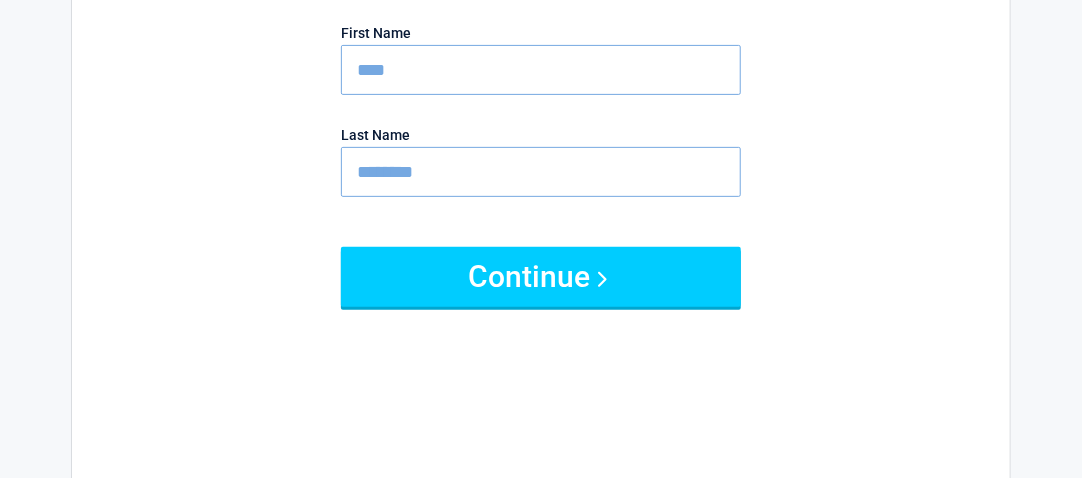 scroll, scrollTop: 279, scrollLeft: 0, axis: vertical 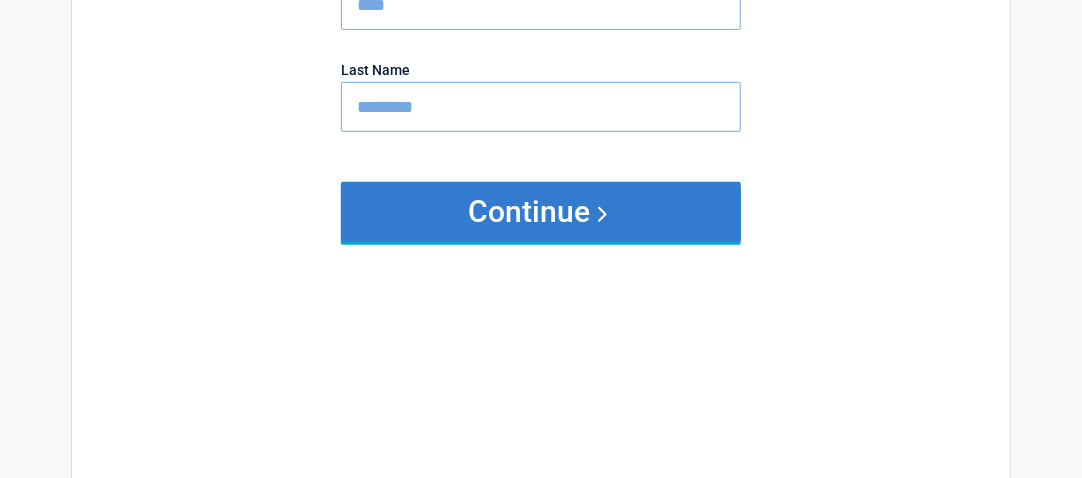 click on "Continue" at bounding box center [541, 212] 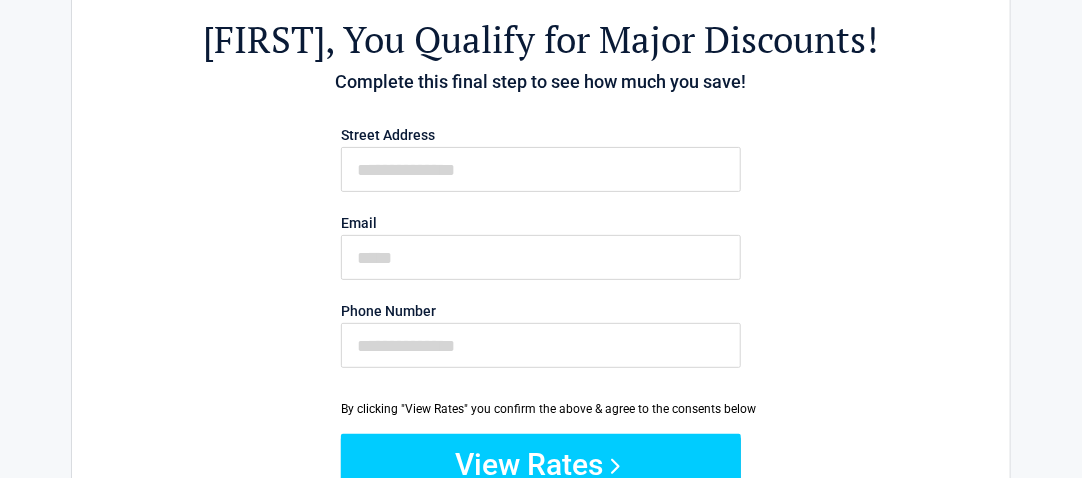 scroll, scrollTop: 0, scrollLeft: 0, axis: both 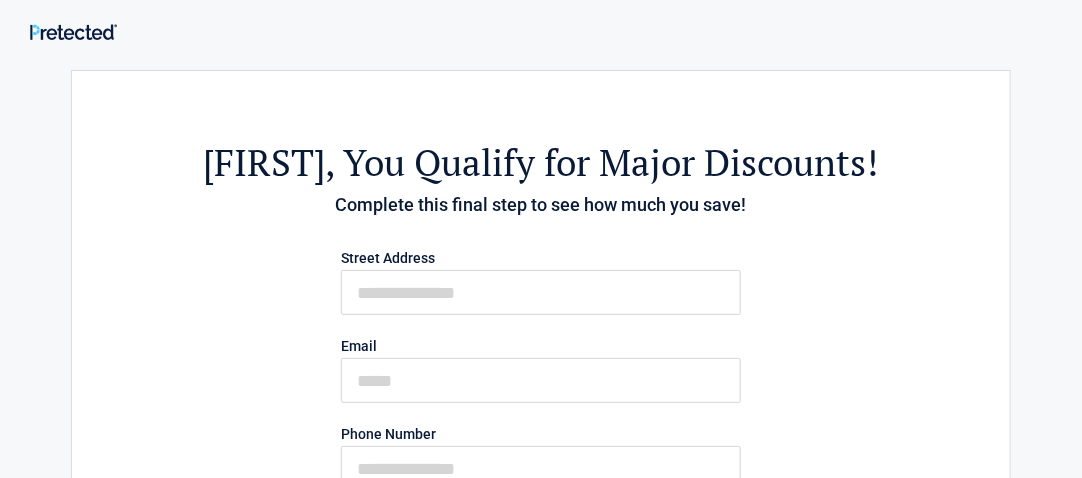 click on "Complete this final step to see how much you save!" at bounding box center (541, 205) 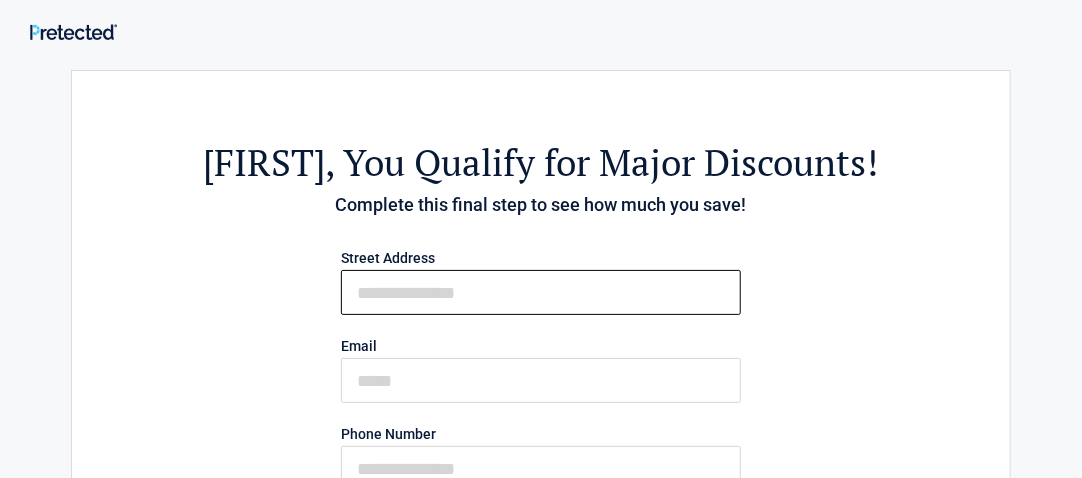 click on "First Name" at bounding box center (541, 292) 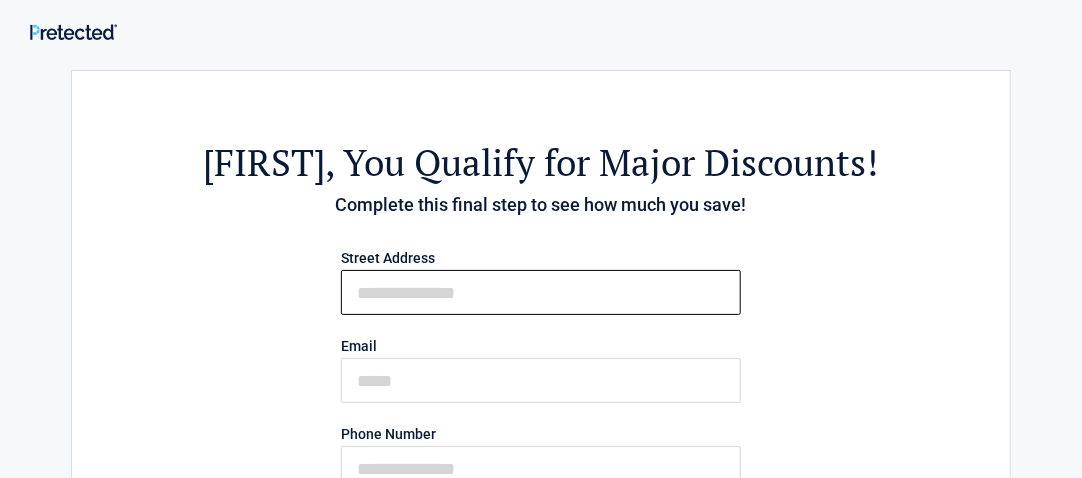 type on "**********" 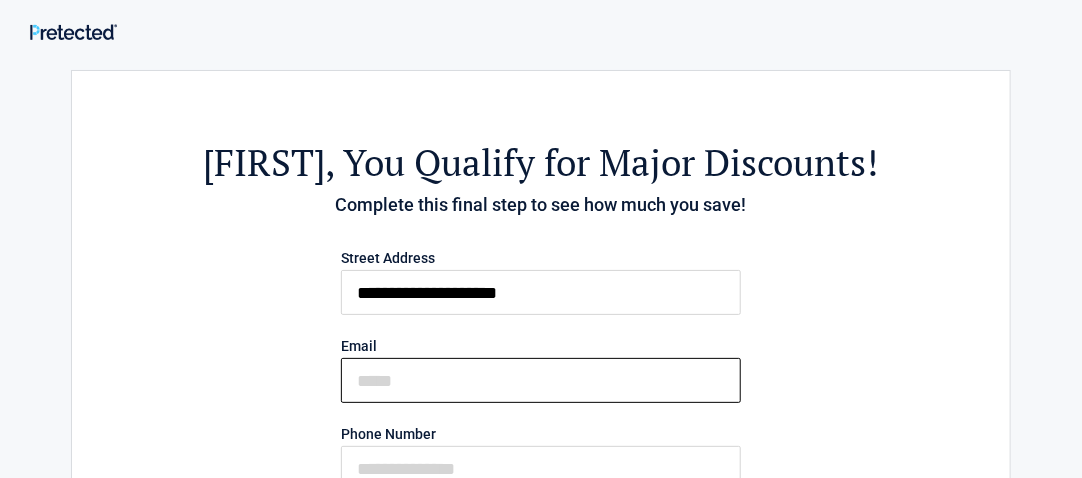 type on "**********" 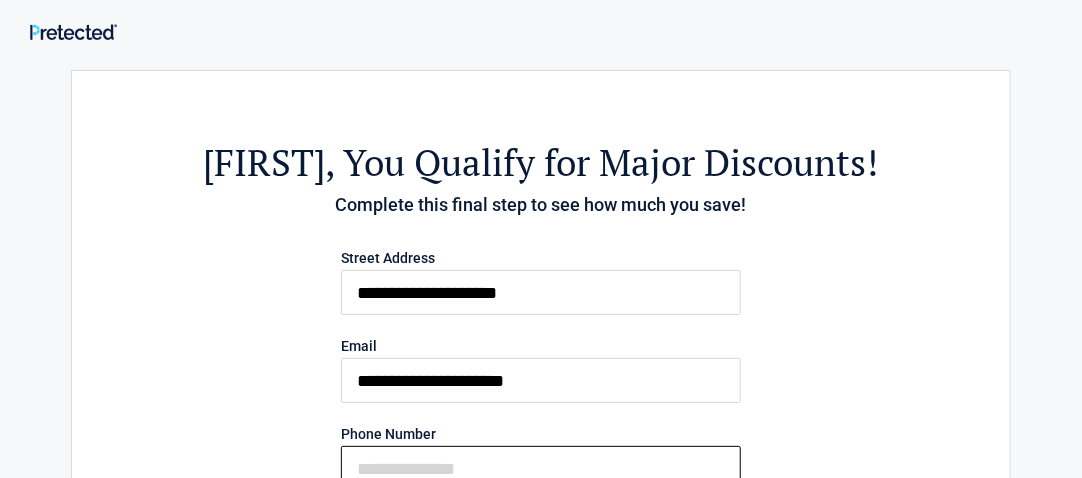 type on "**********" 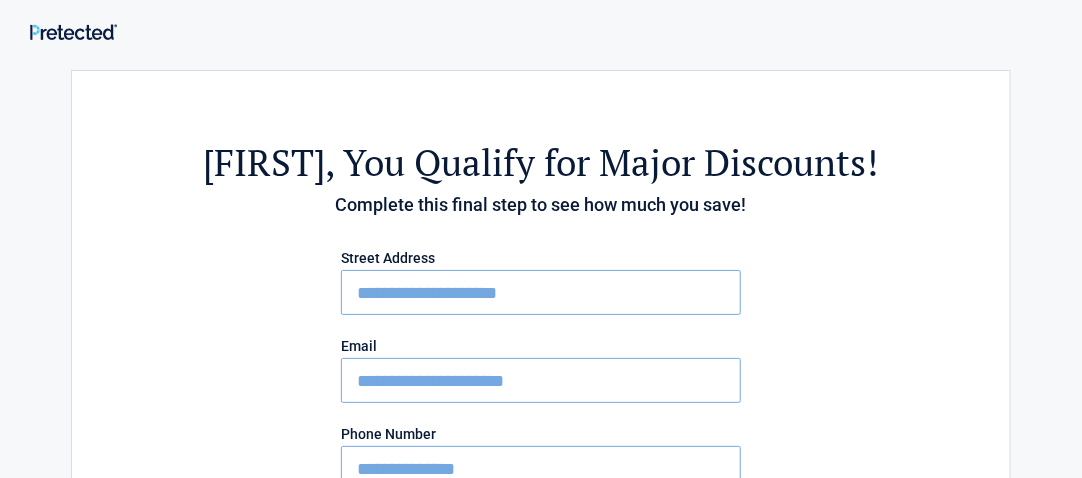 click on "[FIRST] , You Qualify for Major Discounts!
Complete this final step to see how much you save!
Street Address
[ADDRESS]
Email
[EMAIL]
Phone Number
[PHONE]
By clicking "View Rates" you confirm the above & agree to the consents below
View Rates
By clicking " View Rates ", you are providing your electronic signature and giving your express written e-sign consent to receive marketing and informational communications regarding insurance and related products via automatic telephone dialing system and artificial and pre-recorded calls, Text Messaging/SMS/MMS, and emails from this website and/or one or more of its  marketing partners (listed here) Privacy Policy  and  Terms & Conditions" at bounding box center (541, 462) 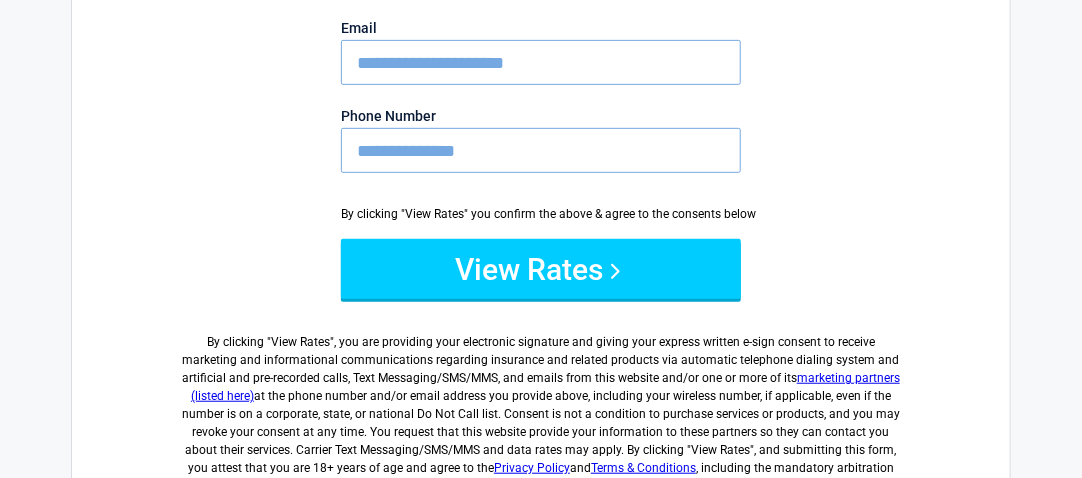 scroll, scrollTop: 319, scrollLeft: 0, axis: vertical 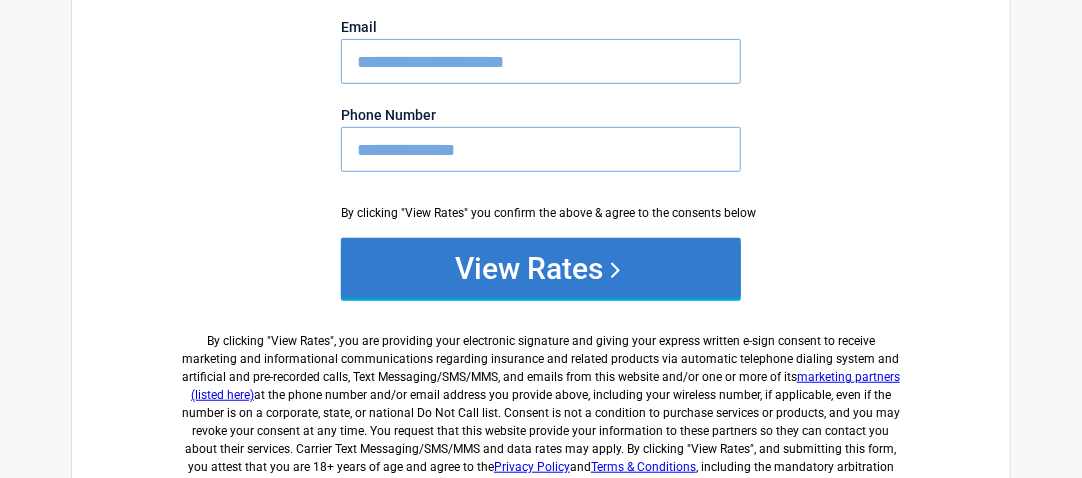 click on "View Rates" at bounding box center (541, 268) 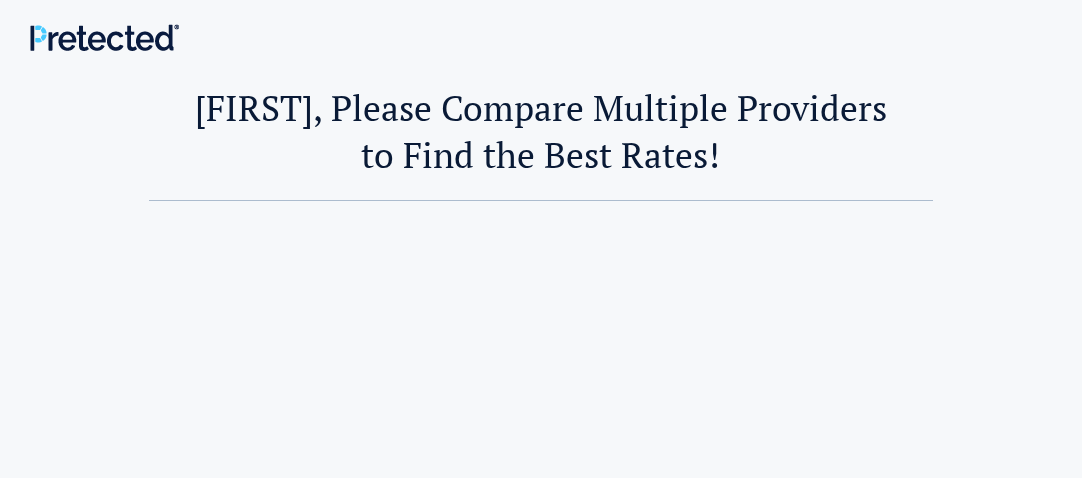 scroll, scrollTop: 0, scrollLeft: 0, axis: both 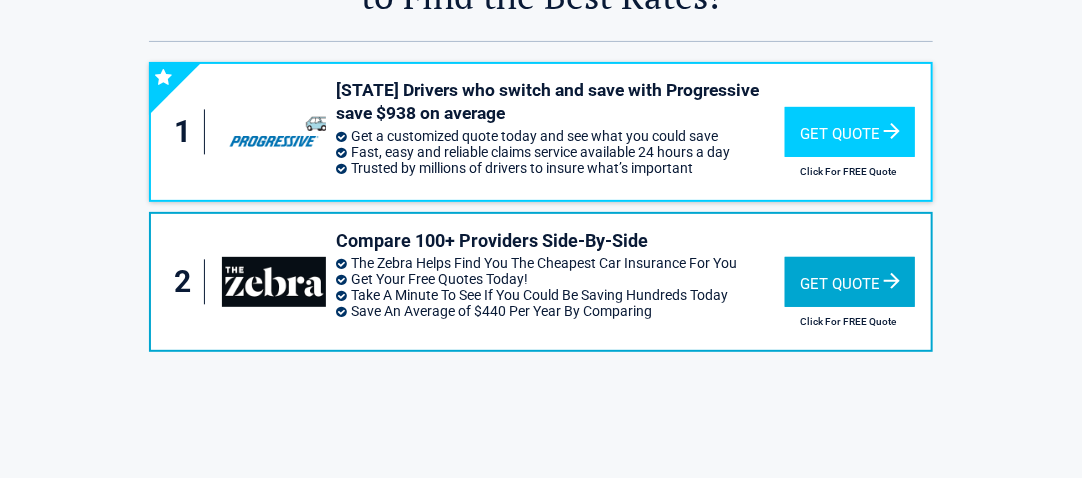 click on "Get Quote" at bounding box center (850, 282) 